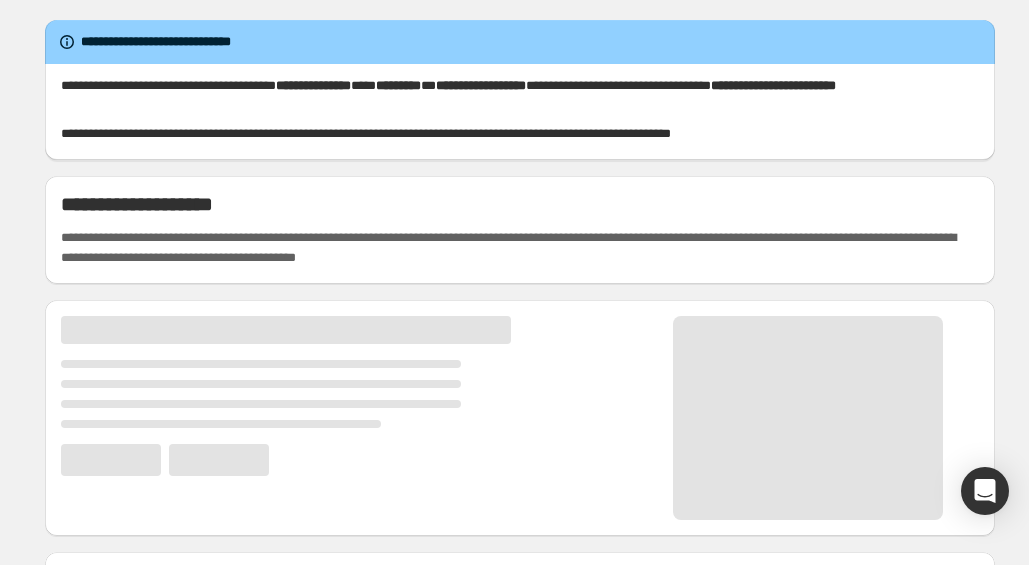 scroll, scrollTop: 0, scrollLeft: 0, axis: both 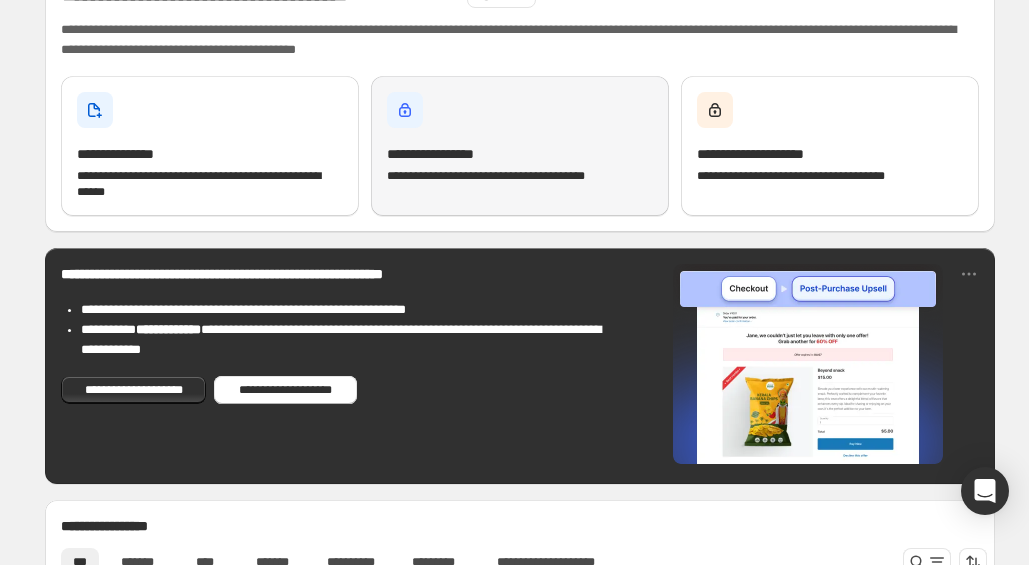 click on "**********" at bounding box center (520, 154) 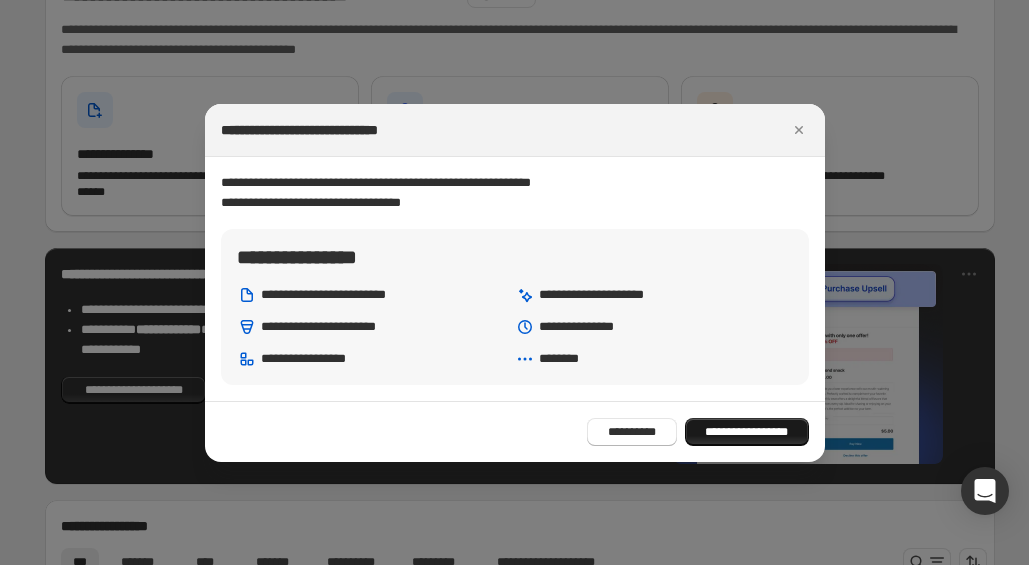click on "**********" at bounding box center [747, 432] 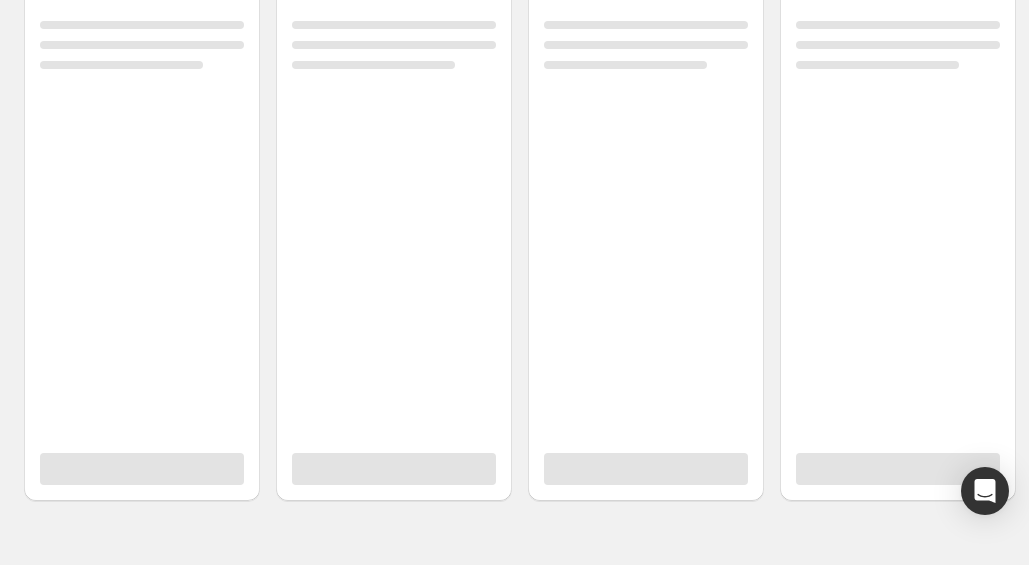 scroll, scrollTop: 0, scrollLeft: 0, axis: both 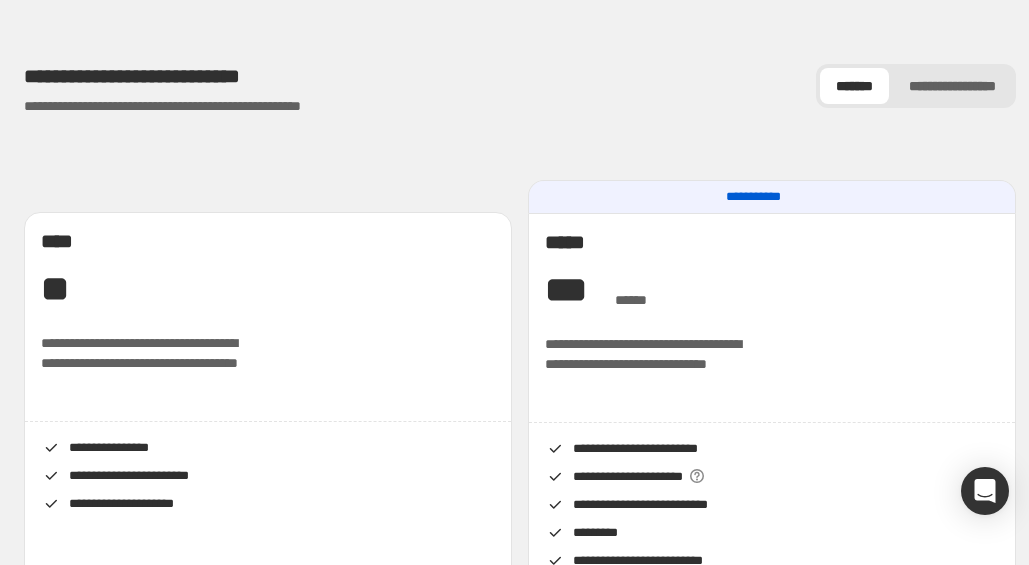 click on "**********" at bounding box center [952, 86] 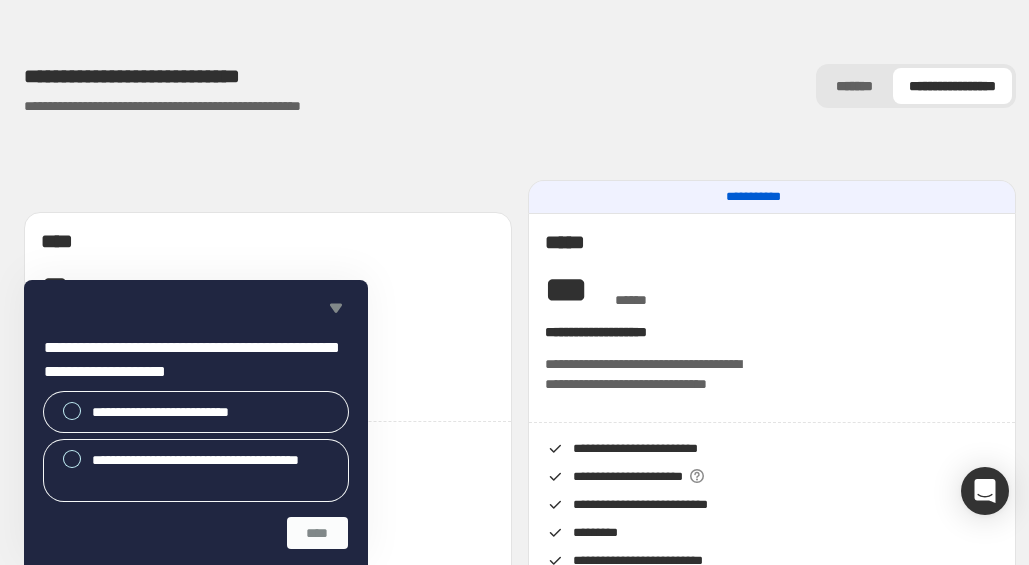 click 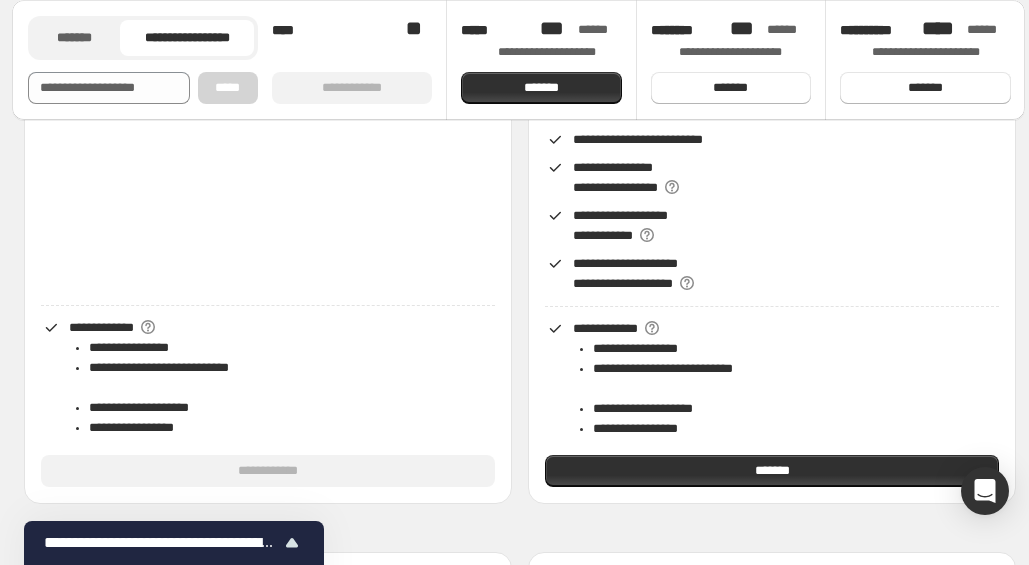 scroll, scrollTop: 520, scrollLeft: 0, axis: vertical 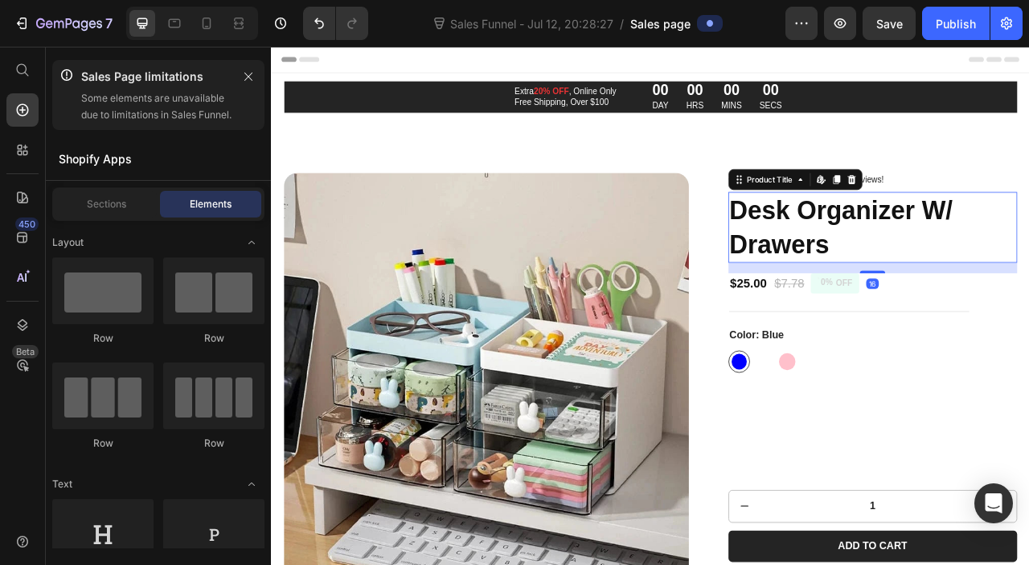 click on "*******" at bounding box center [772, 372] 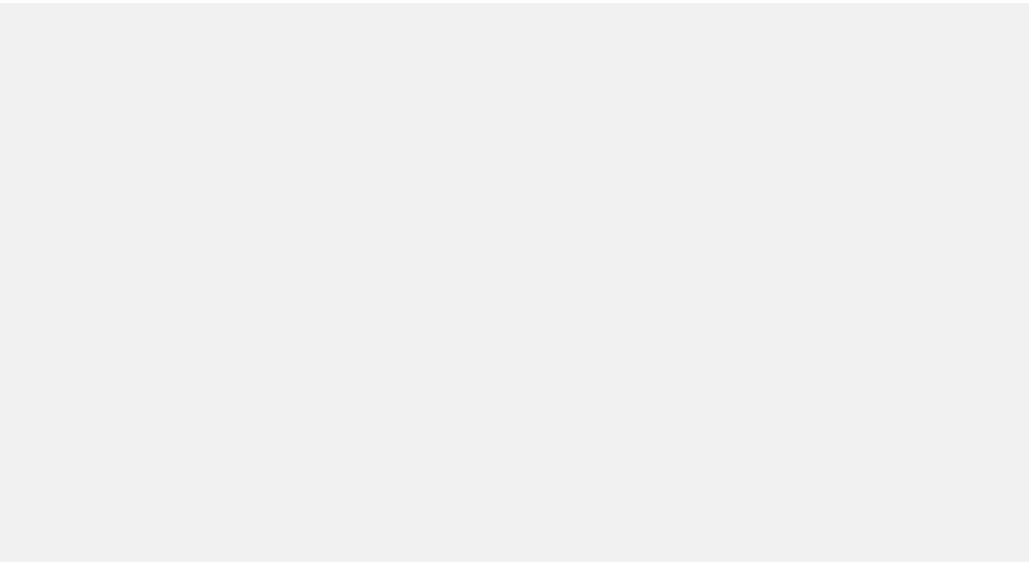 scroll, scrollTop: 0, scrollLeft: 0, axis: both 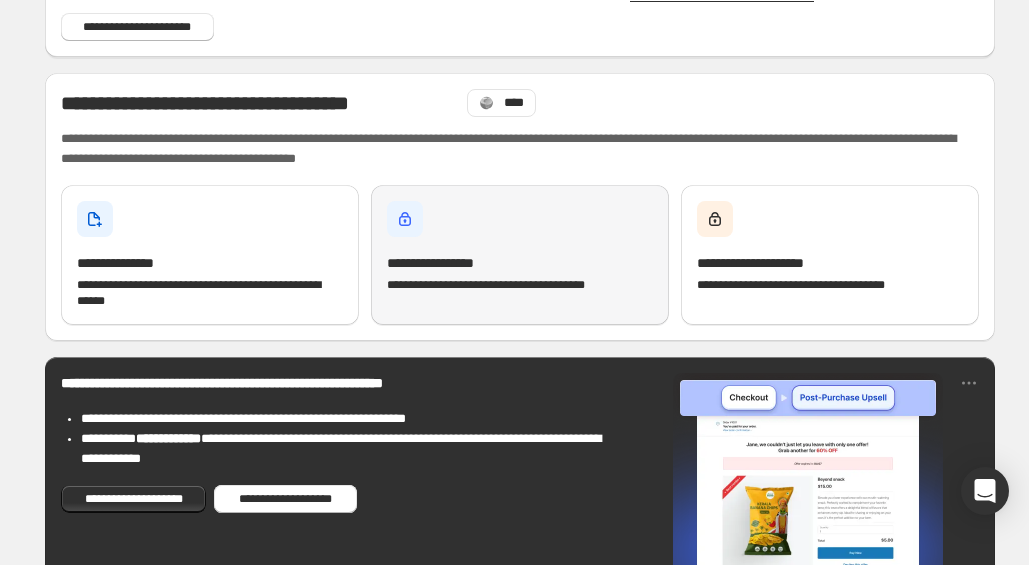 click on "**********" at bounding box center [520, 255] 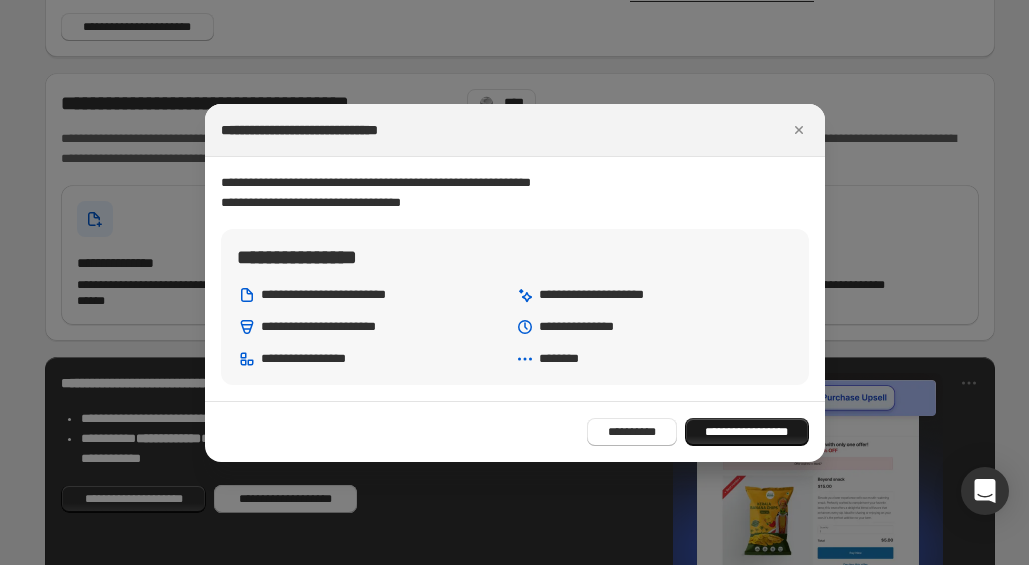 click on "**********" at bounding box center (747, 432) 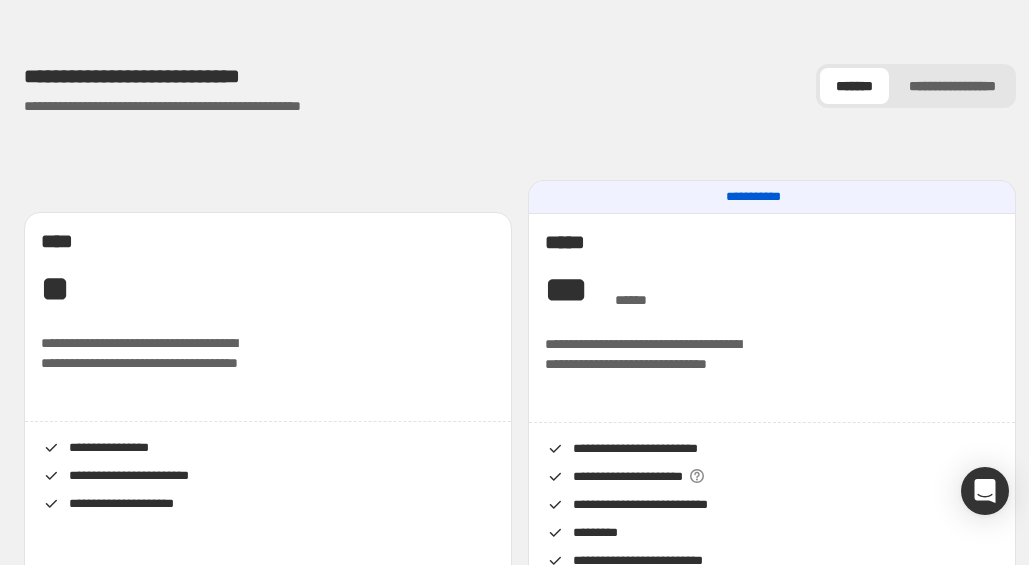 click on "**********" at bounding box center [952, 86] 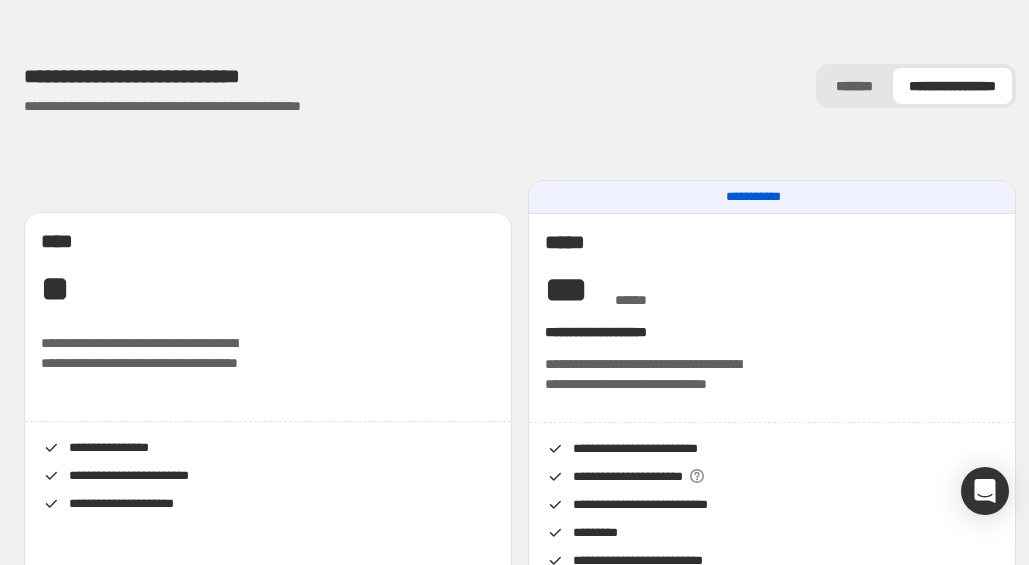 scroll, scrollTop: 48, scrollLeft: 0, axis: vertical 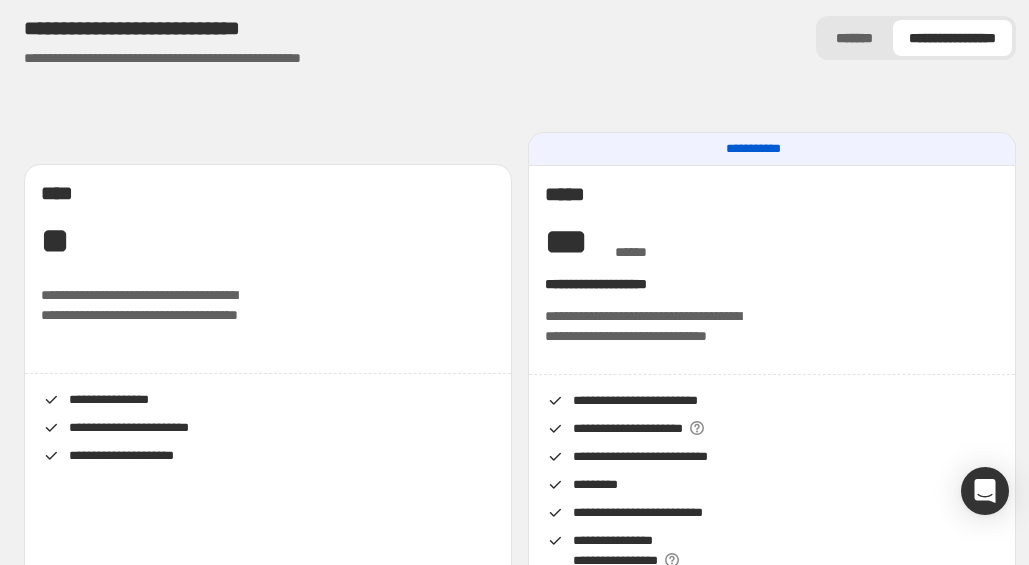 click on "*******" at bounding box center (854, 38) 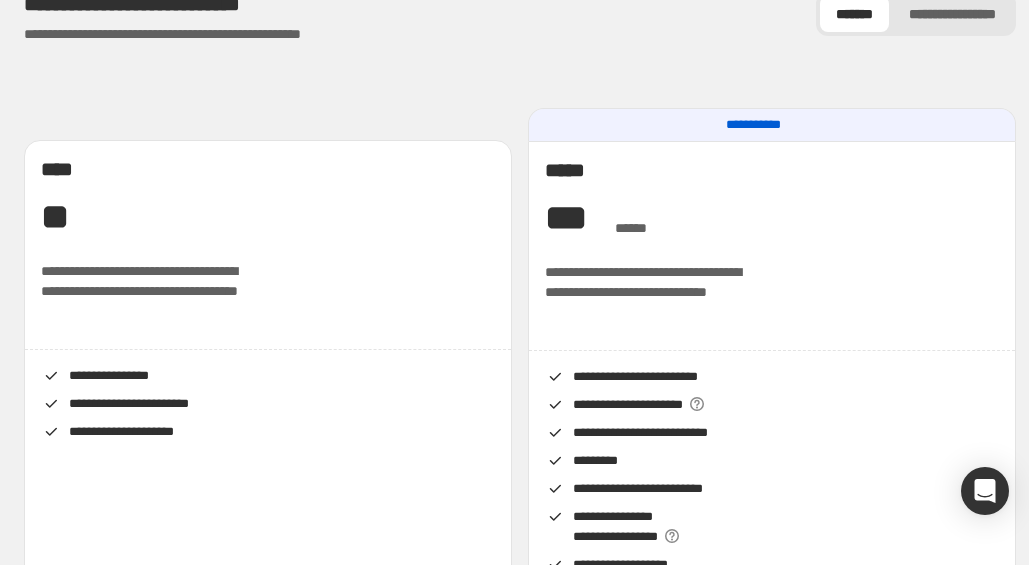 scroll, scrollTop: 64, scrollLeft: 0, axis: vertical 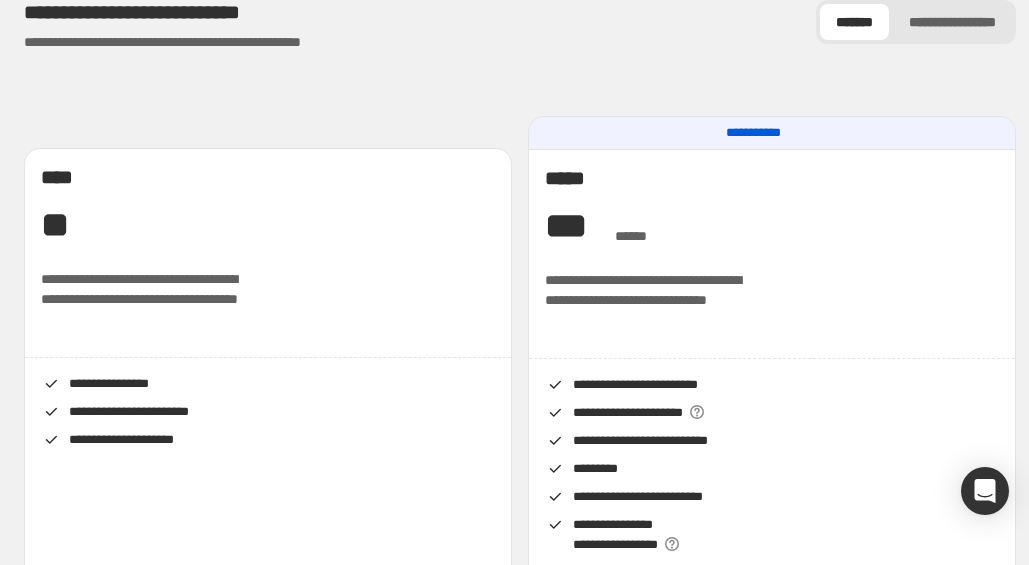 click on "**********" at bounding box center (952, 22) 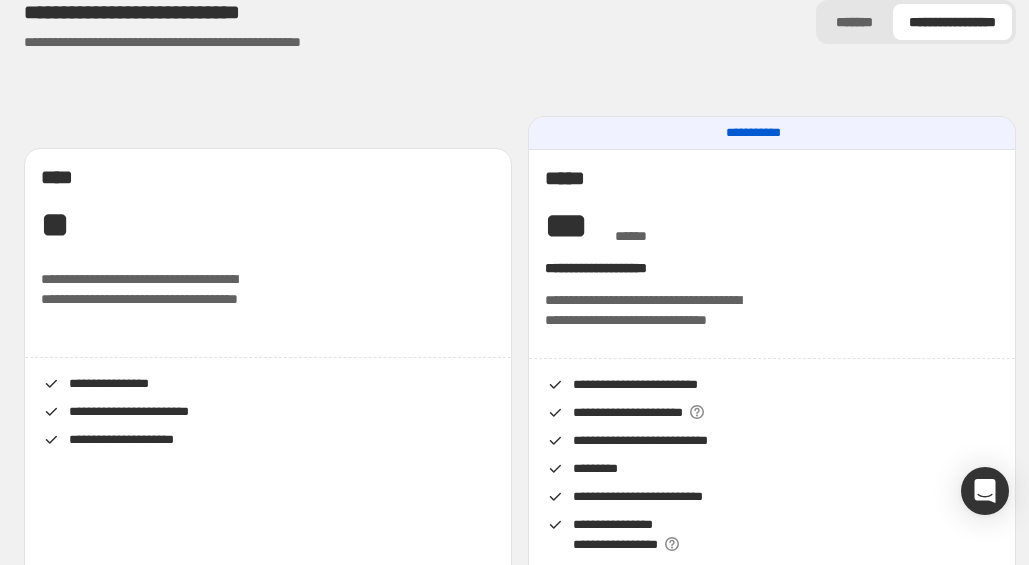 click on "*******" at bounding box center (854, 22) 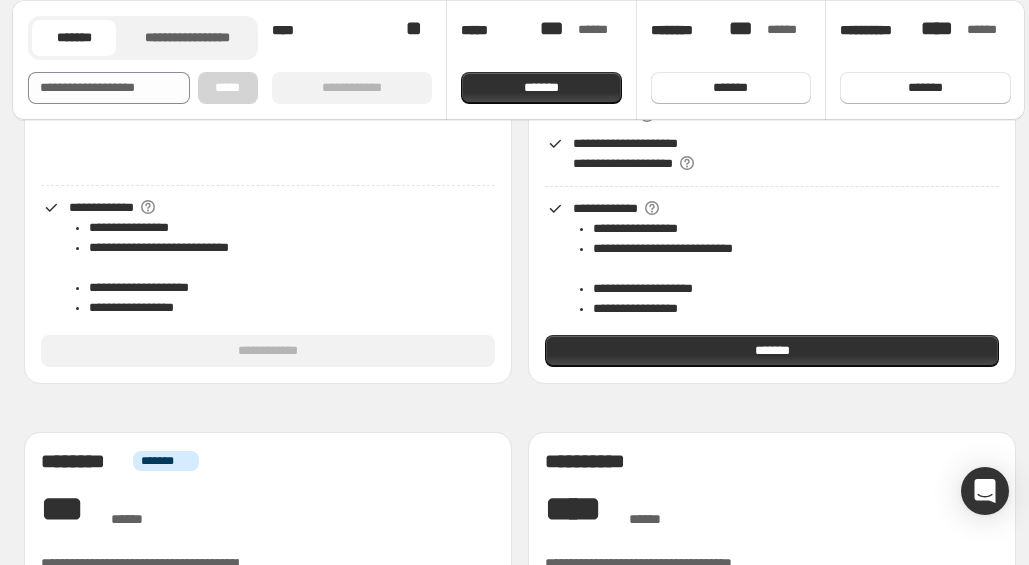 scroll, scrollTop: 514, scrollLeft: 0, axis: vertical 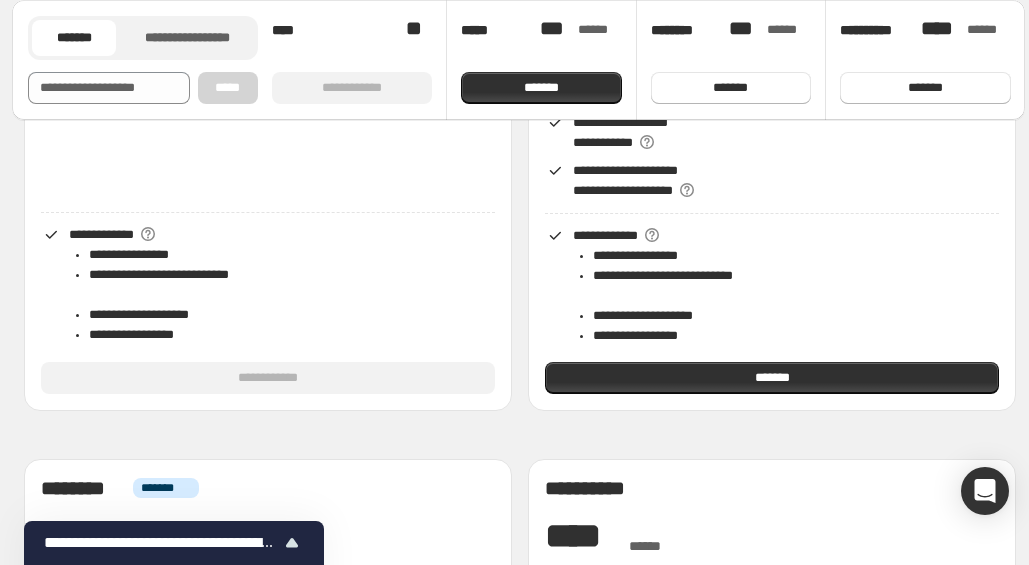 click on "**********" at bounding box center [772, 55] 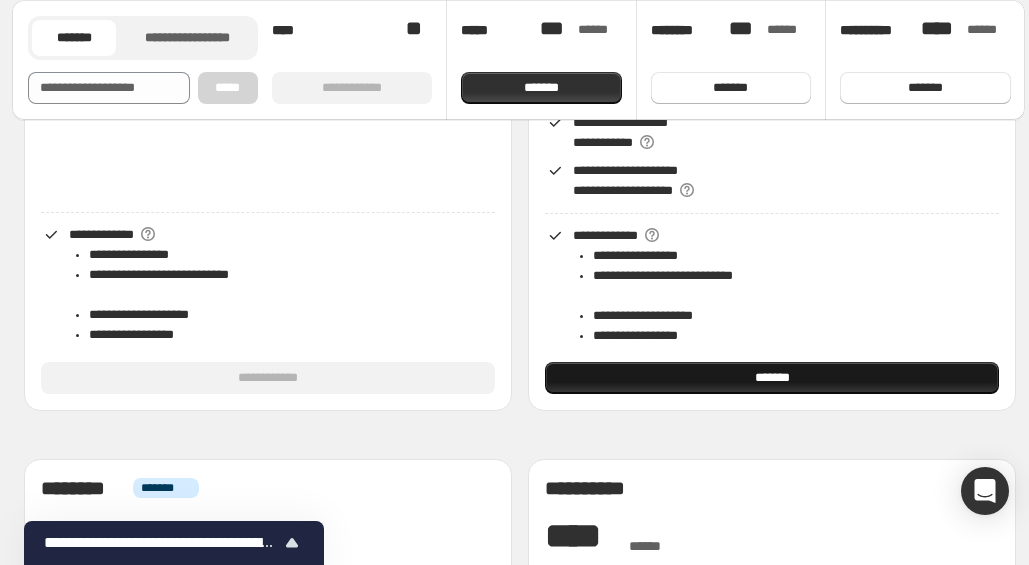 click on "*******" at bounding box center [772, 378] 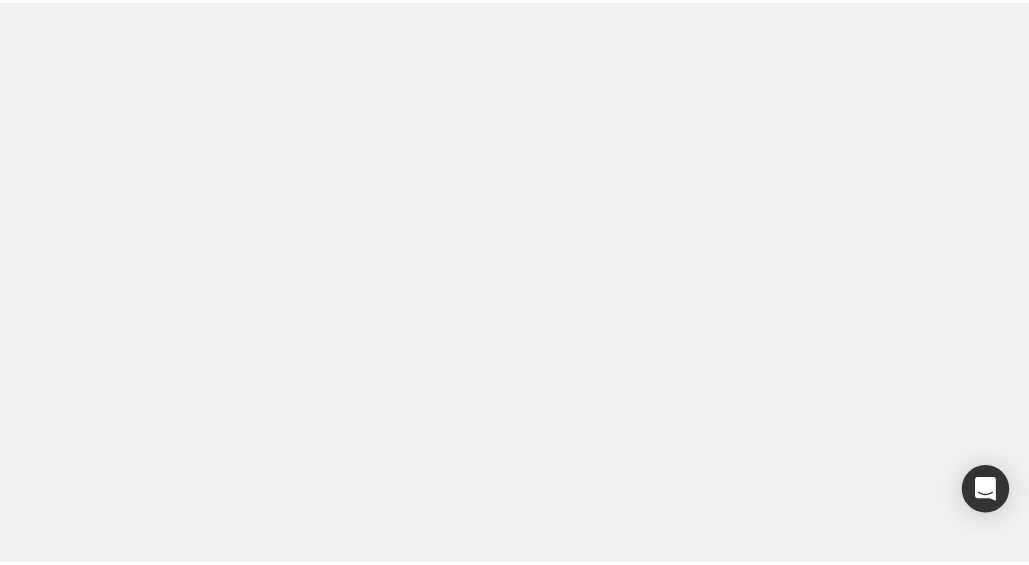 scroll, scrollTop: 0, scrollLeft: 0, axis: both 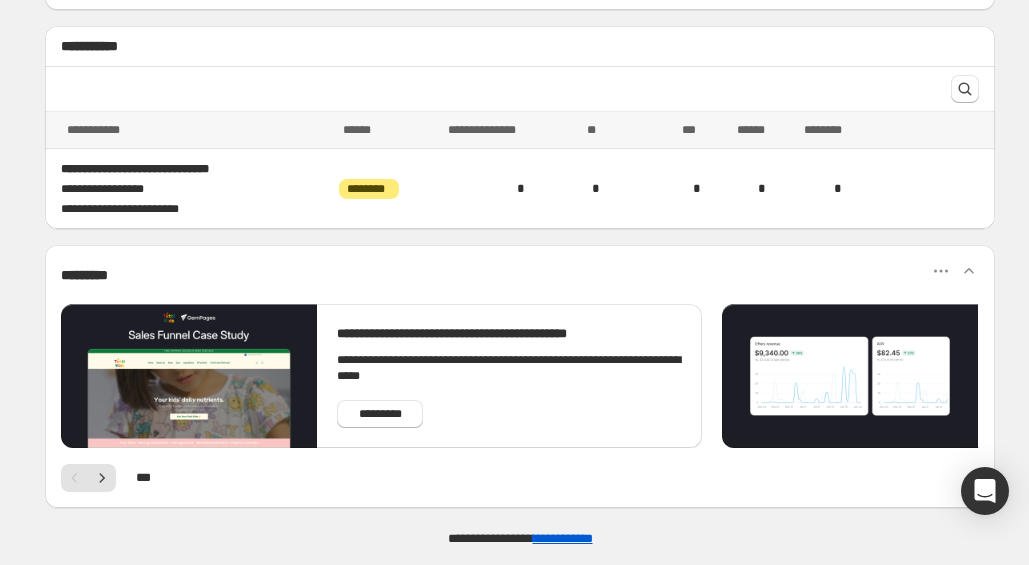 click at bounding box center (850, 376) 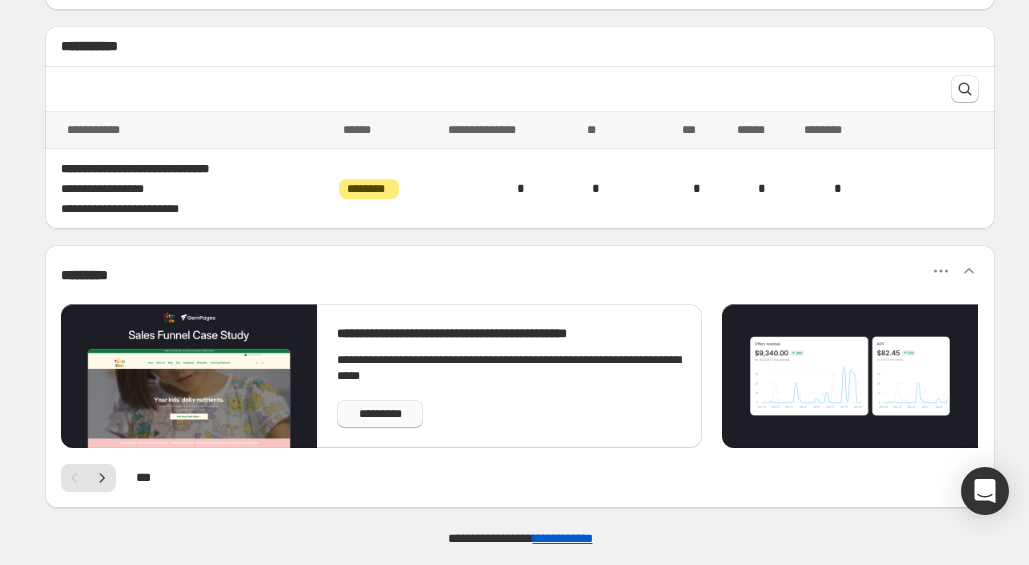 click on "*********" at bounding box center [380, 414] 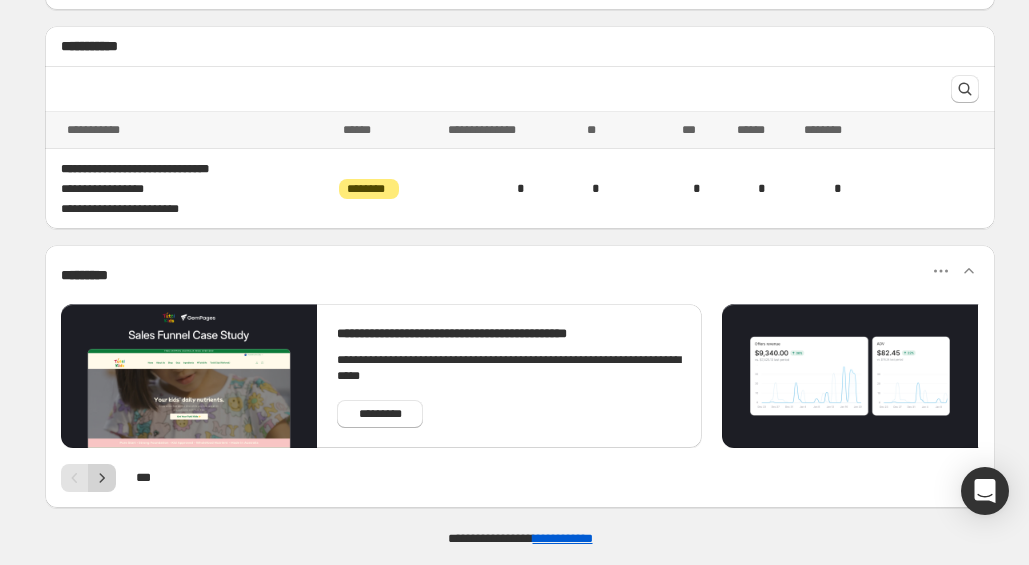 click 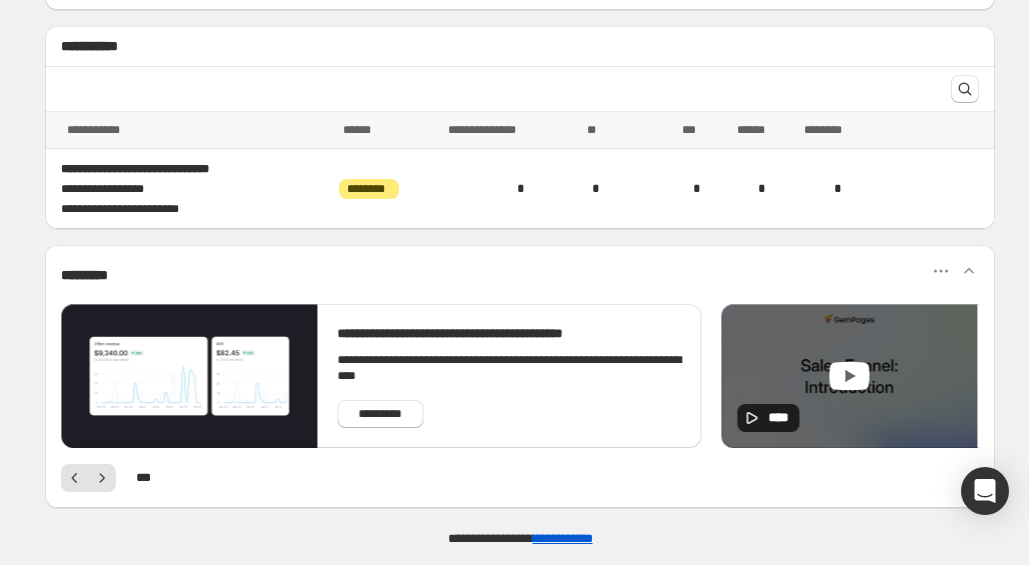 click at bounding box center (189, 376) 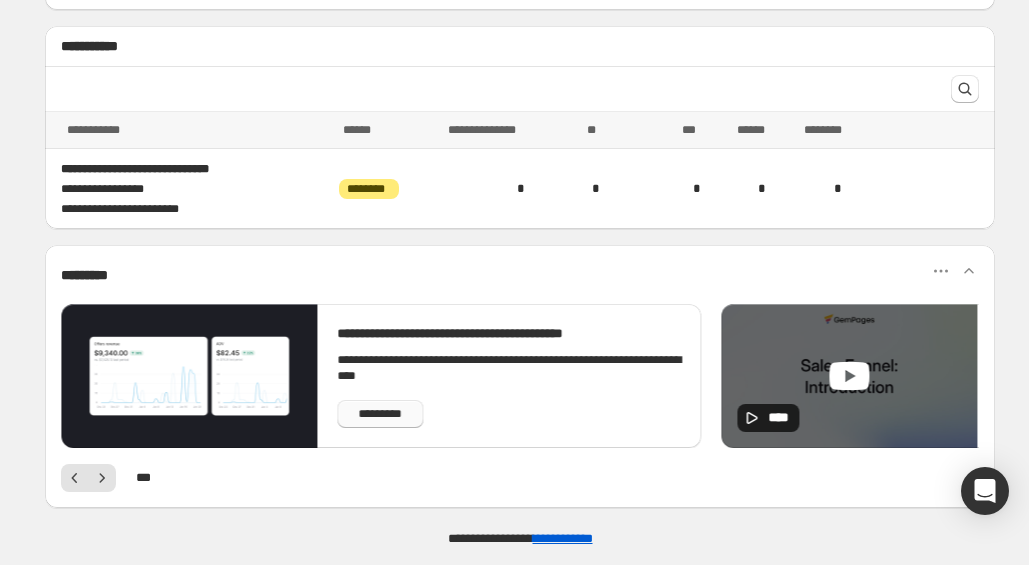 click on "*********" at bounding box center (380, 414) 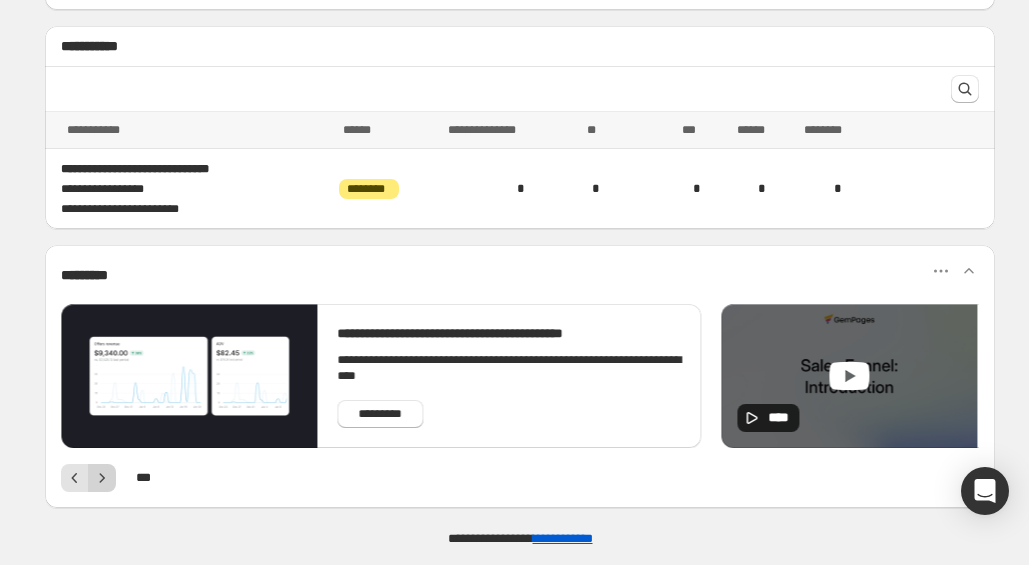 click at bounding box center [102, 478] 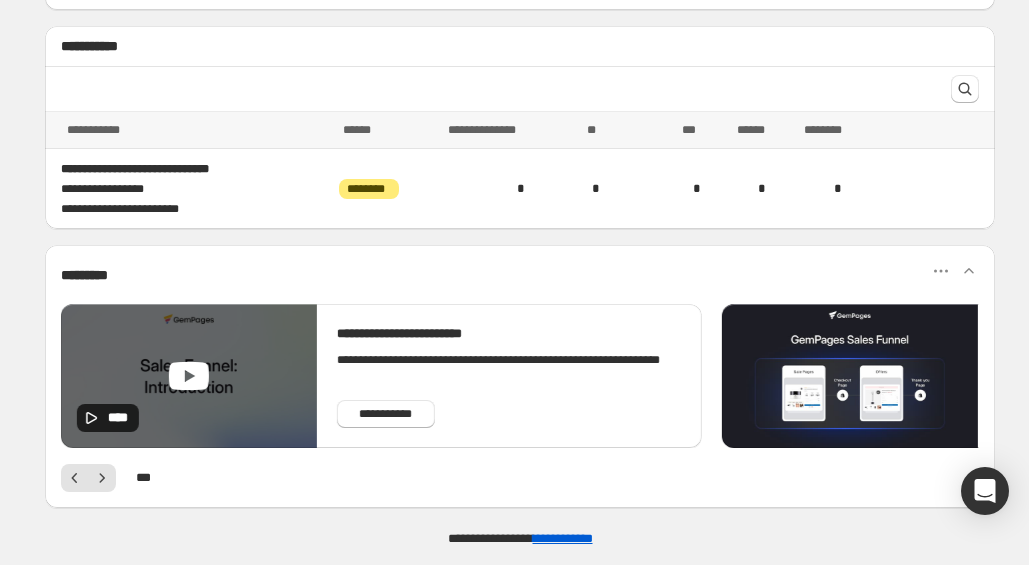 click at bounding box center (850, 376) 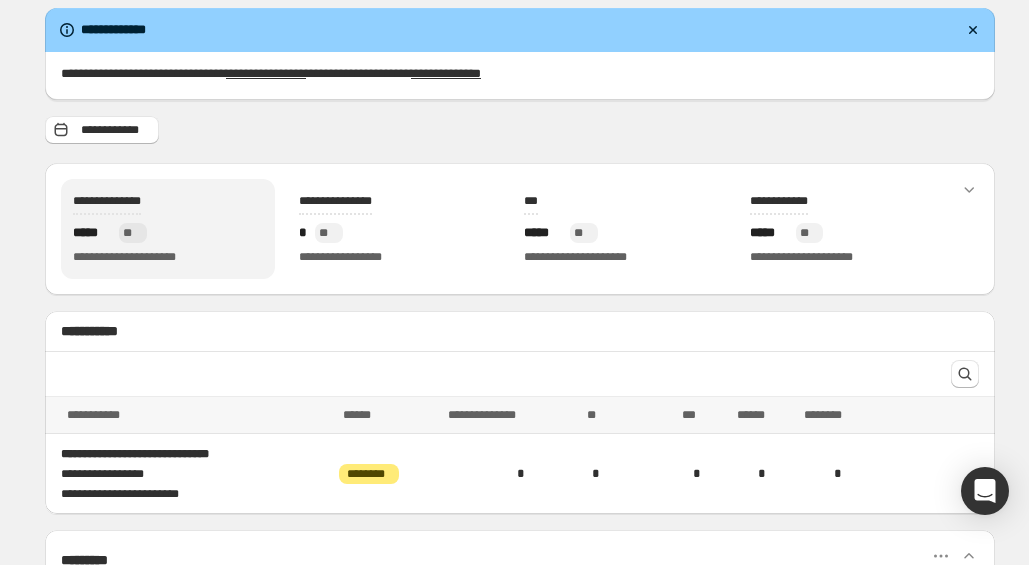 scroll, scrollTop: 0, scrollLeft: 0, axis: both 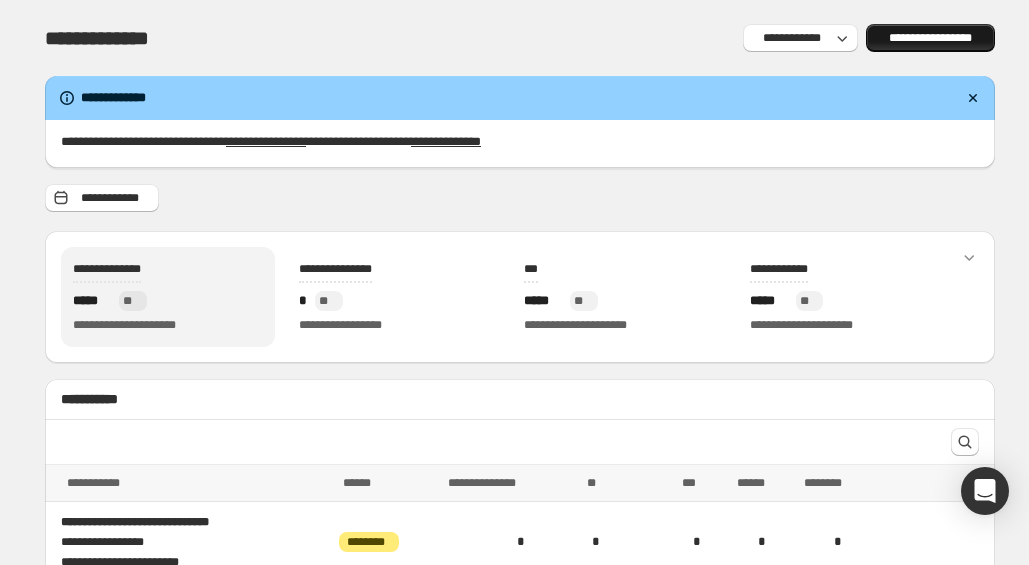 click on "**********" at bounding box center (930, 38) 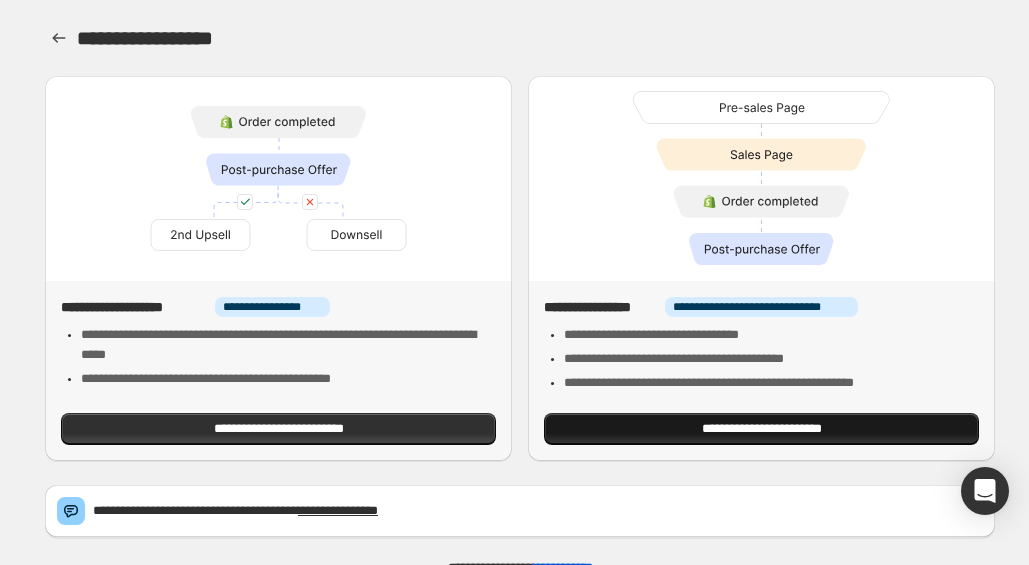 click on "**********" at bounding box center (761, 429) 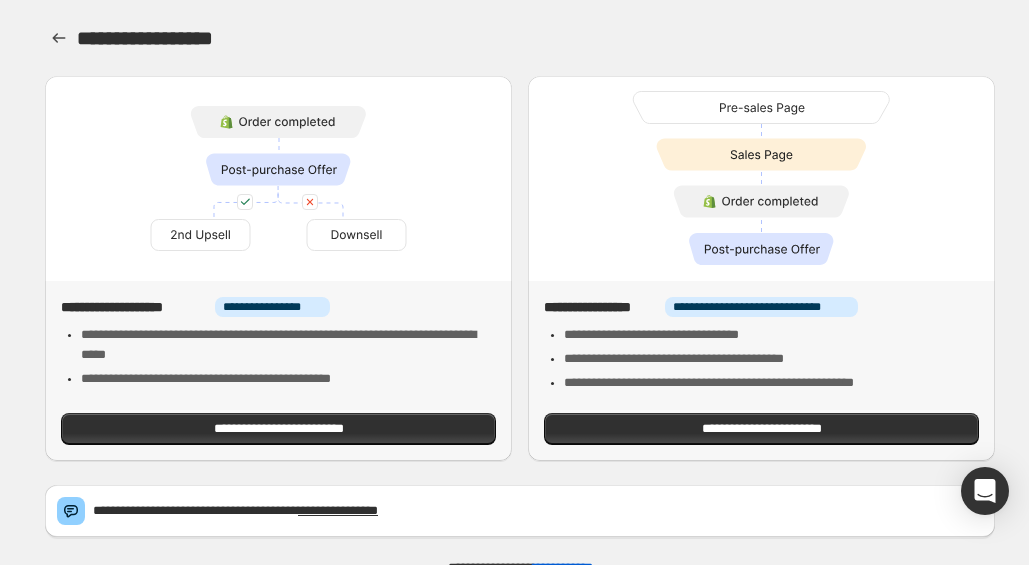 scroll, scrollTop: 32, scrollLeft: 0, axis: vertical 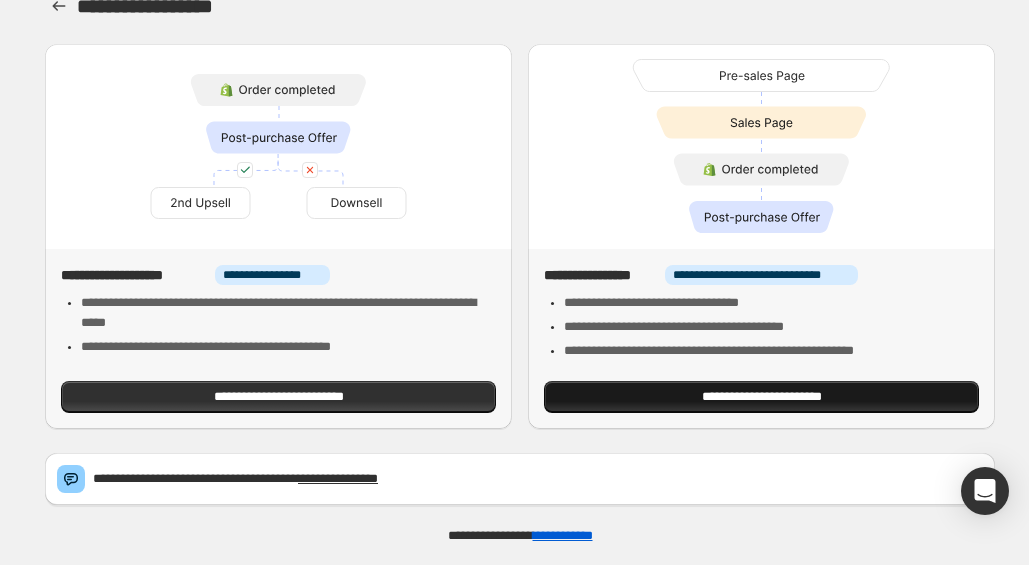 click on "**********" at bounding box center (761, 397) 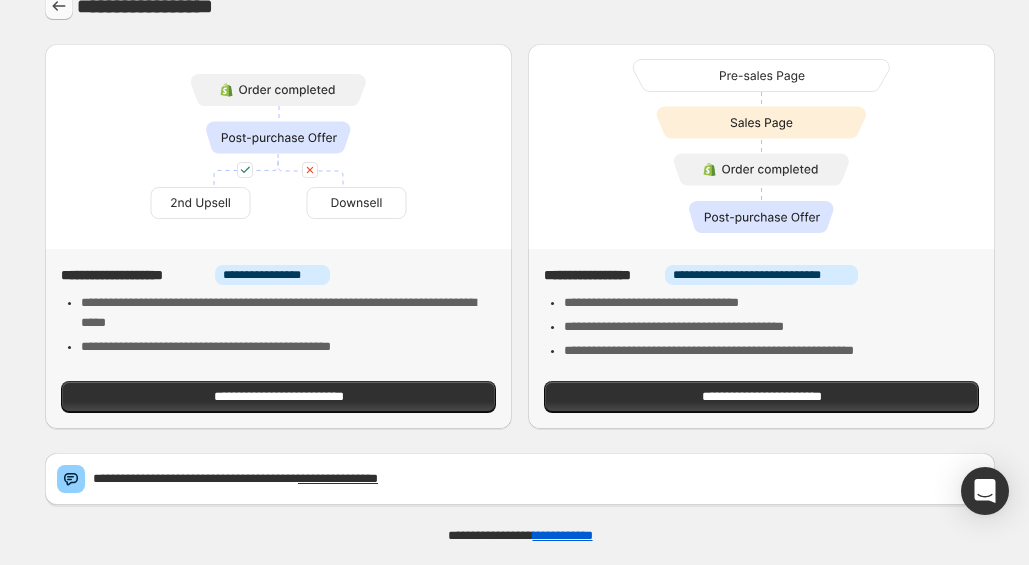 click at bounding box center [59, 6] 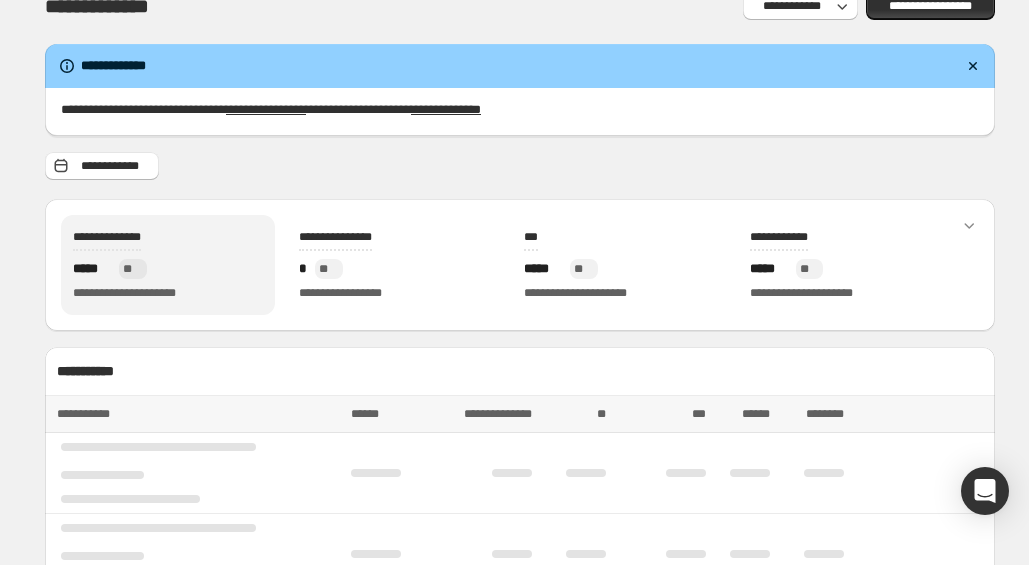 scroll, scrollTop: 0, scrollLeft: 0, axis: both 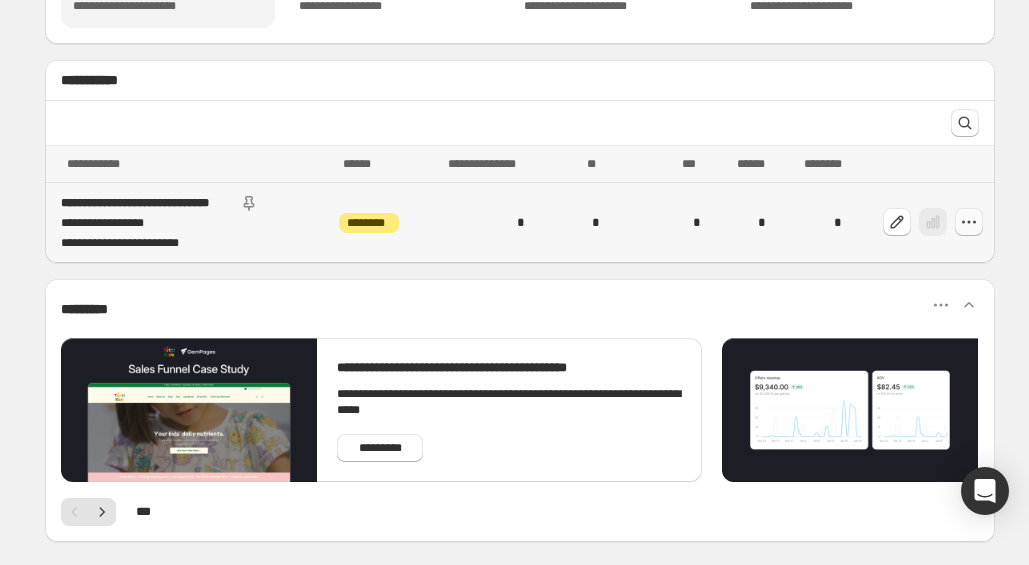 click 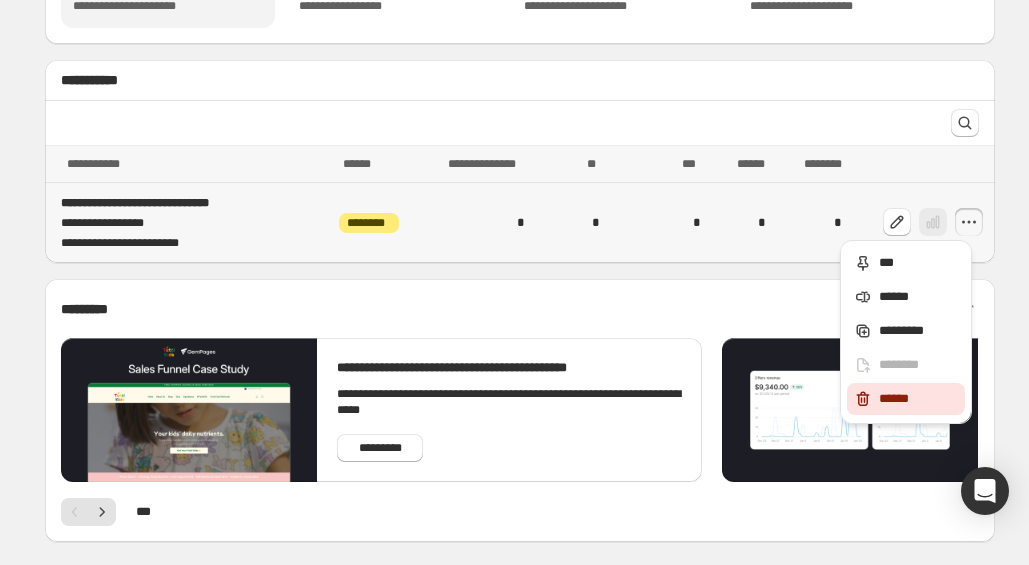click on "******" at bounding box center (919, 399) 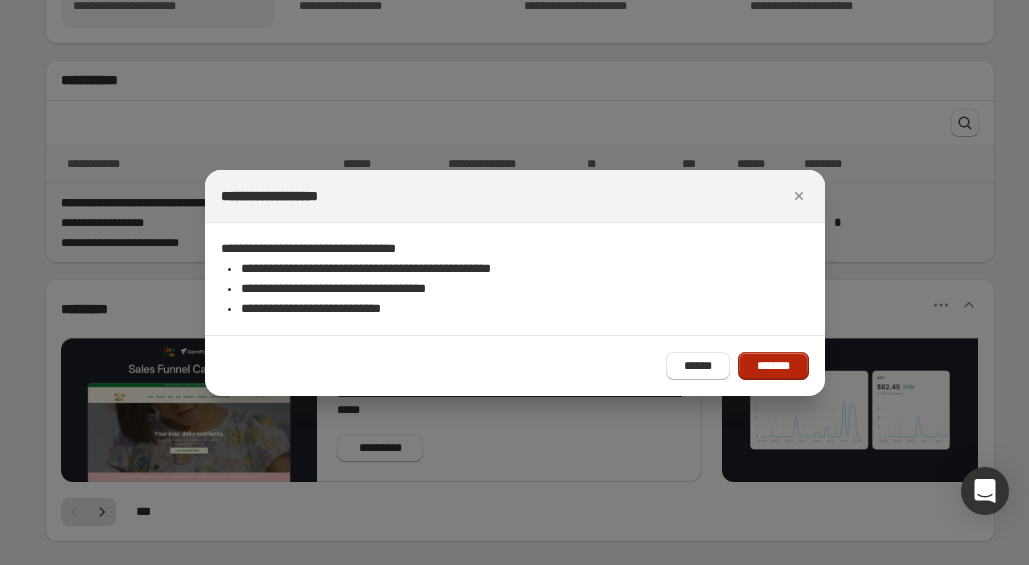 click on "*******" at bounding box center [773, 366] 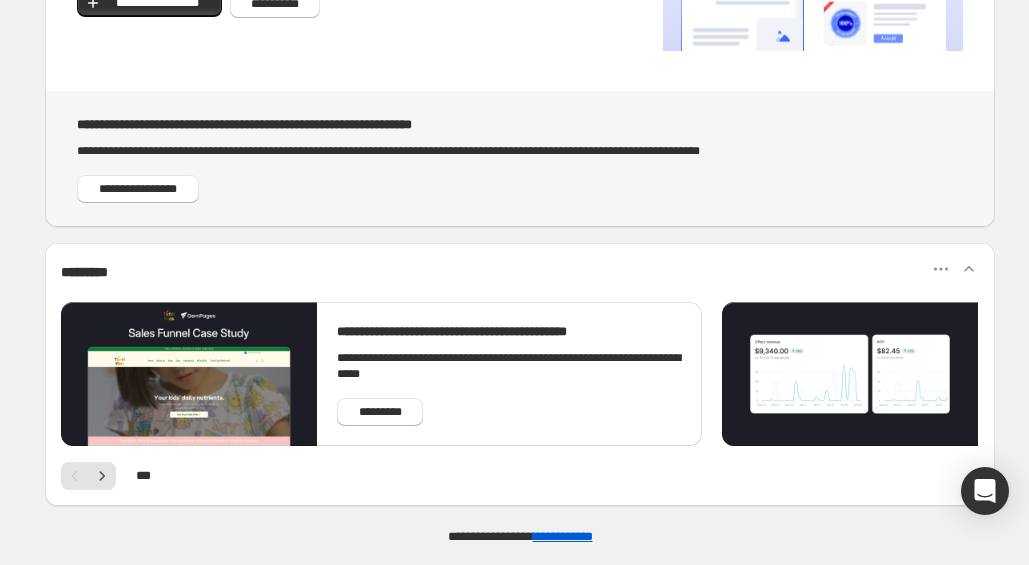 scroll, scrollTop: 0, scrollLeft: 0, axis: both 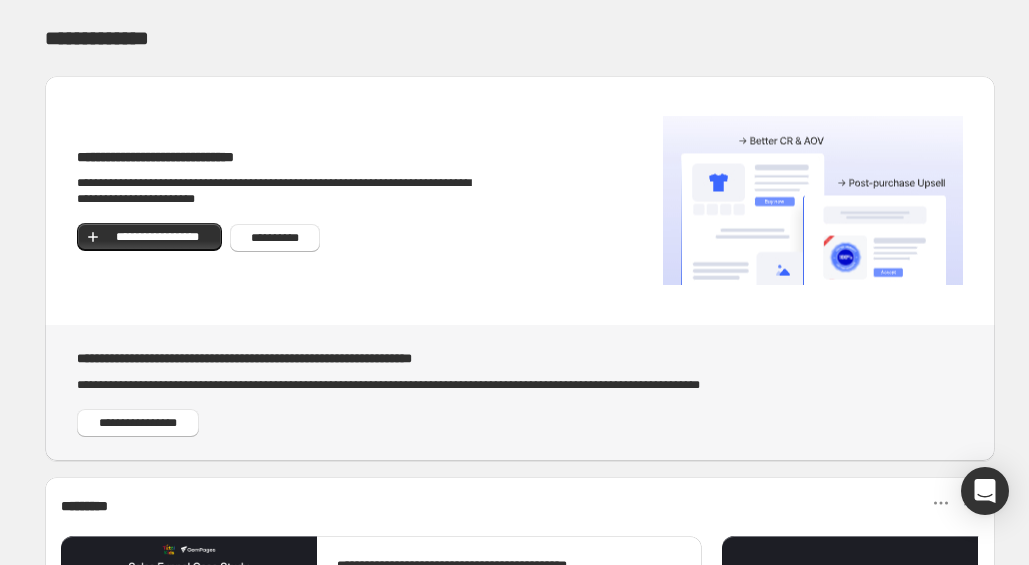 click on "**********" at bounding box center [358, 200] 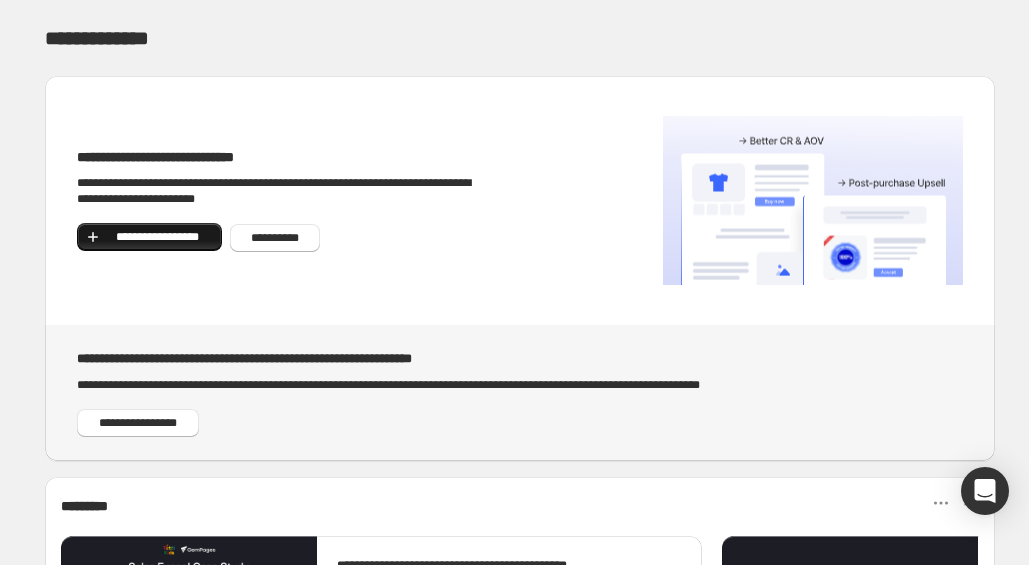 click on "**********" at bounding box center [149, 237] 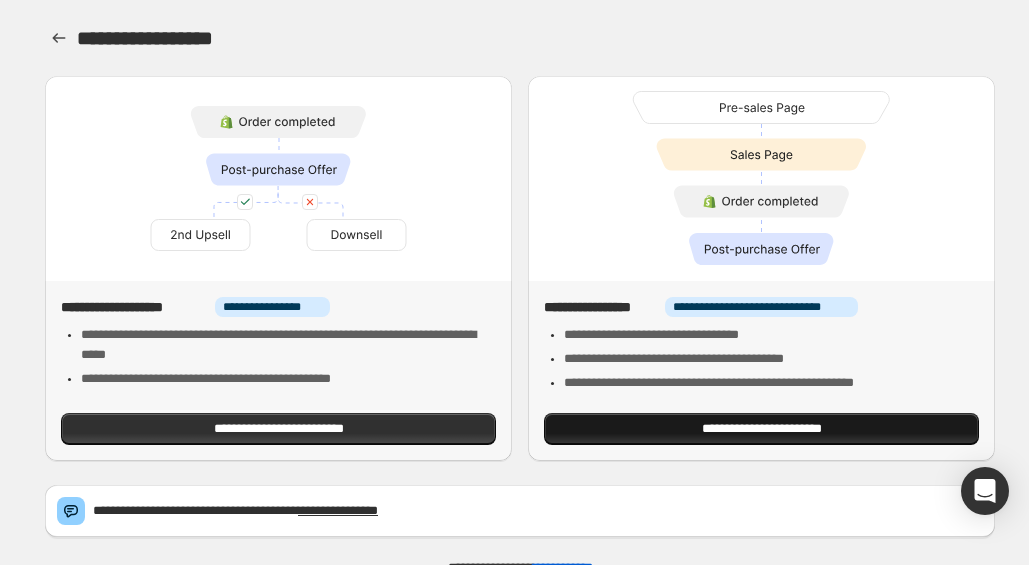 click on "**********" at bounding box center (761, 429) 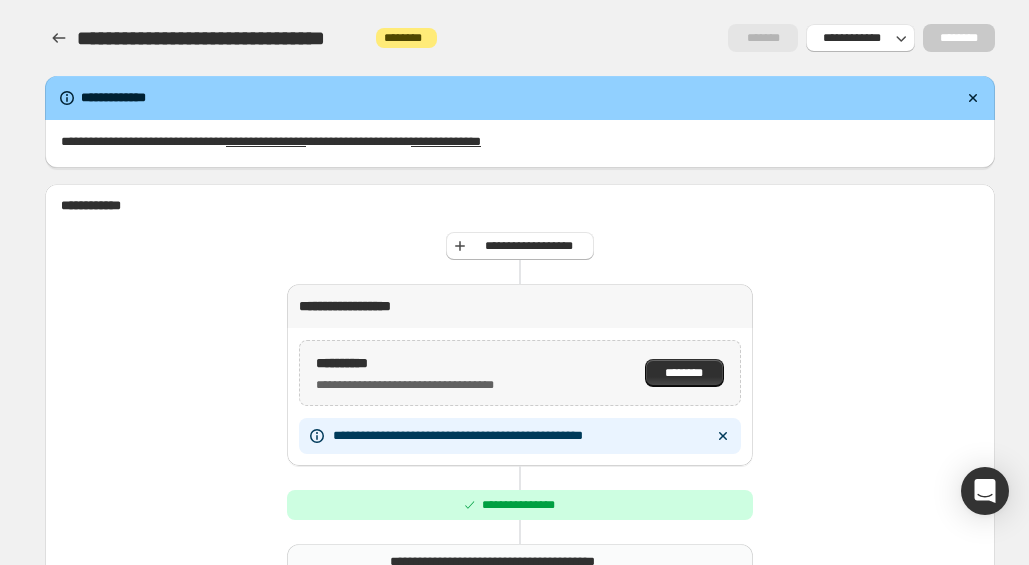 scroll, scrollTop: 32, scrollLeft: 0, axis: vertical 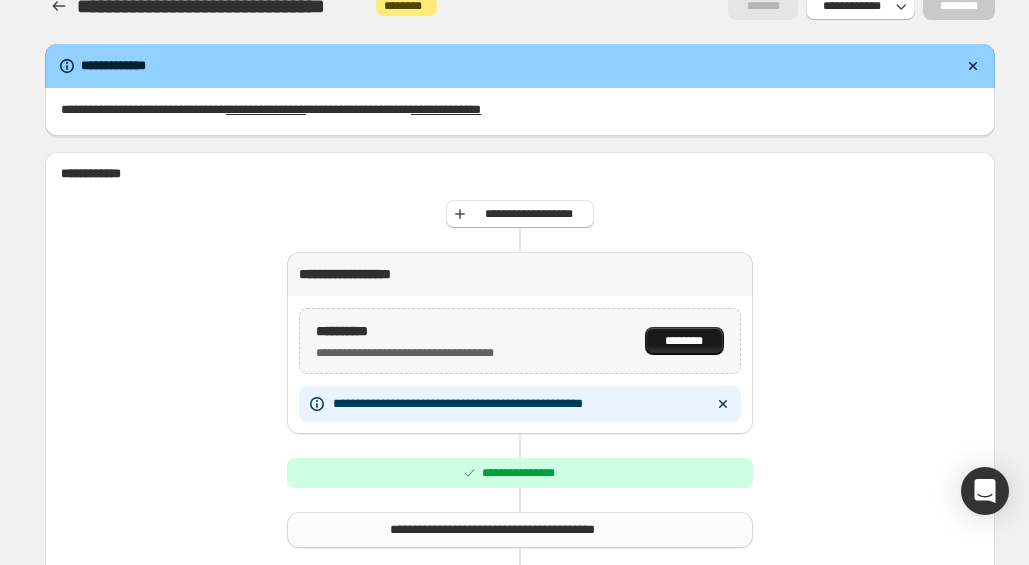 click on "********" at bounding box center [684, 341] 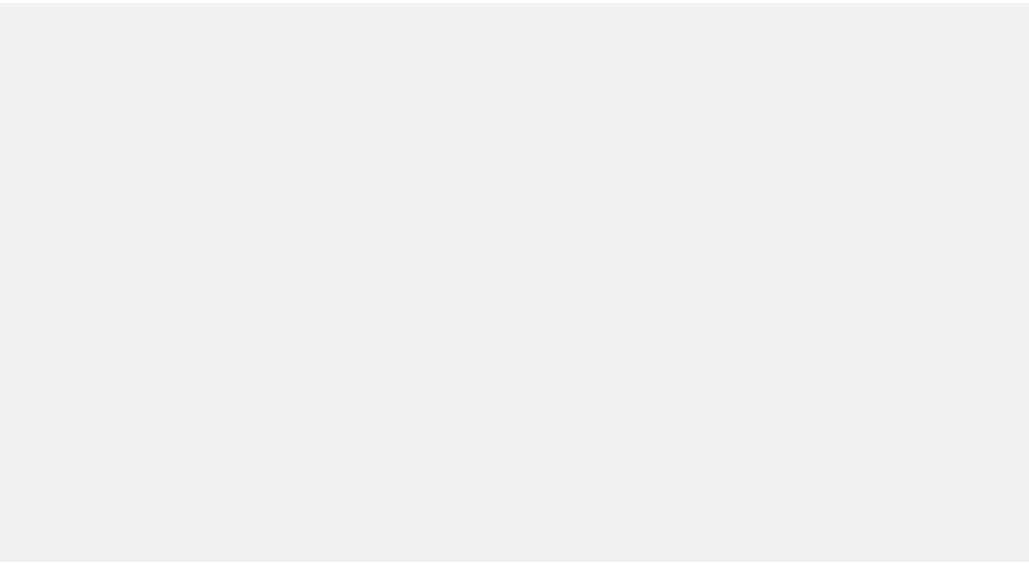 scroll, scrollTop: 0, scrollLeft: 0, axis: both 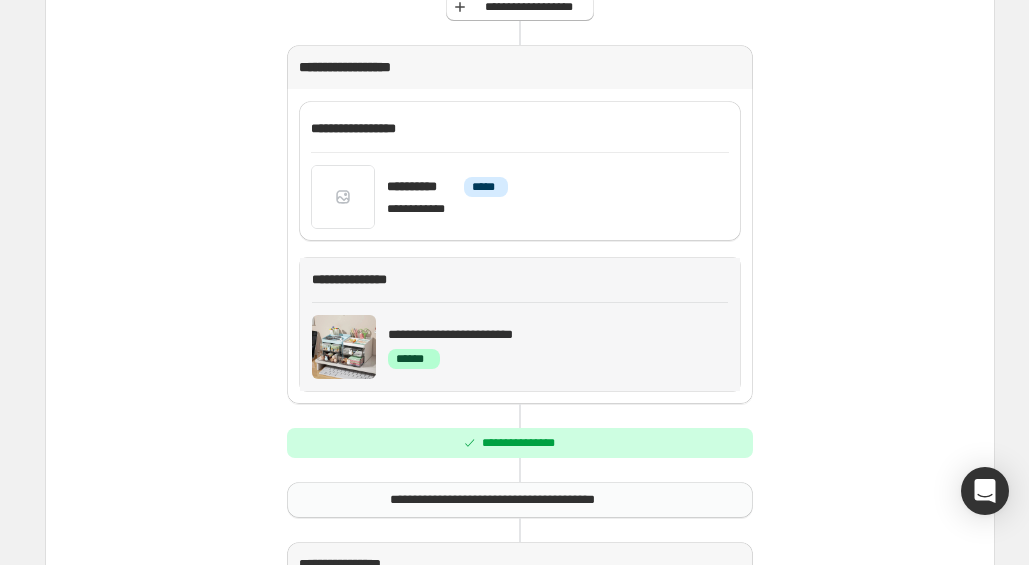 click on "**********" at bounding box center [520, 347] 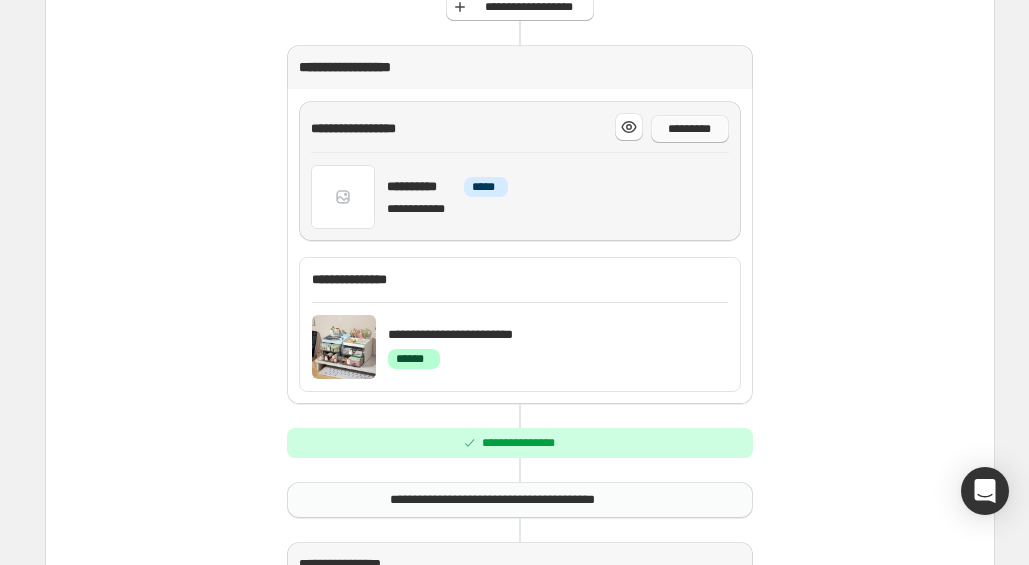 click on "*********" at bounding box center [690, 129] 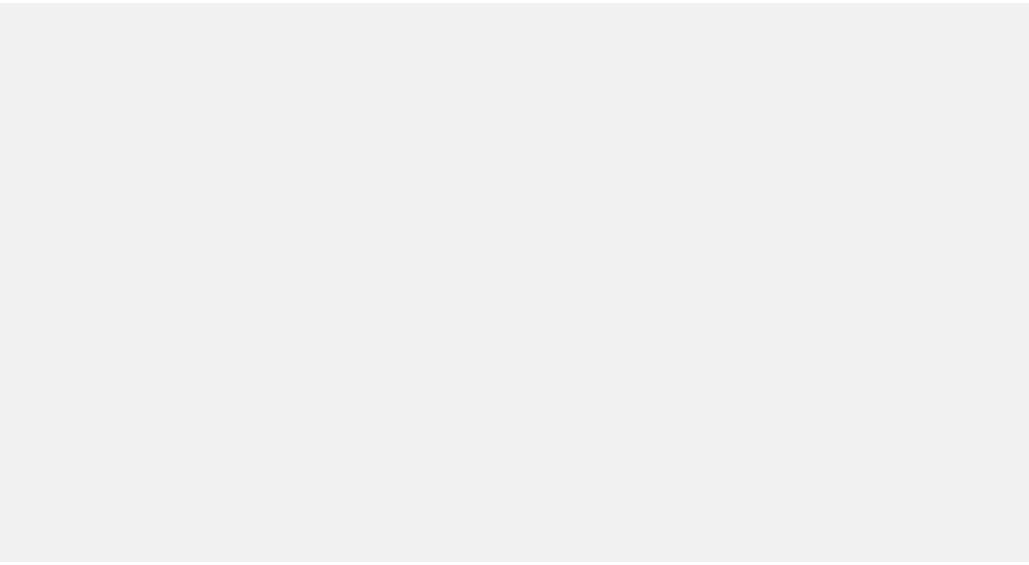 scroll, scrollTop: 0, scrollLeft: 0, axis: both 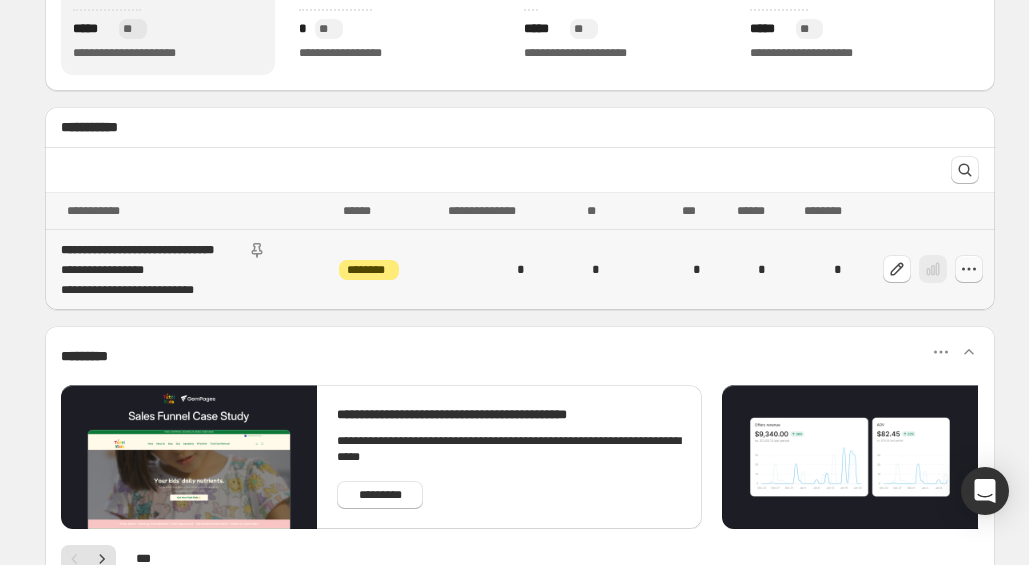 click 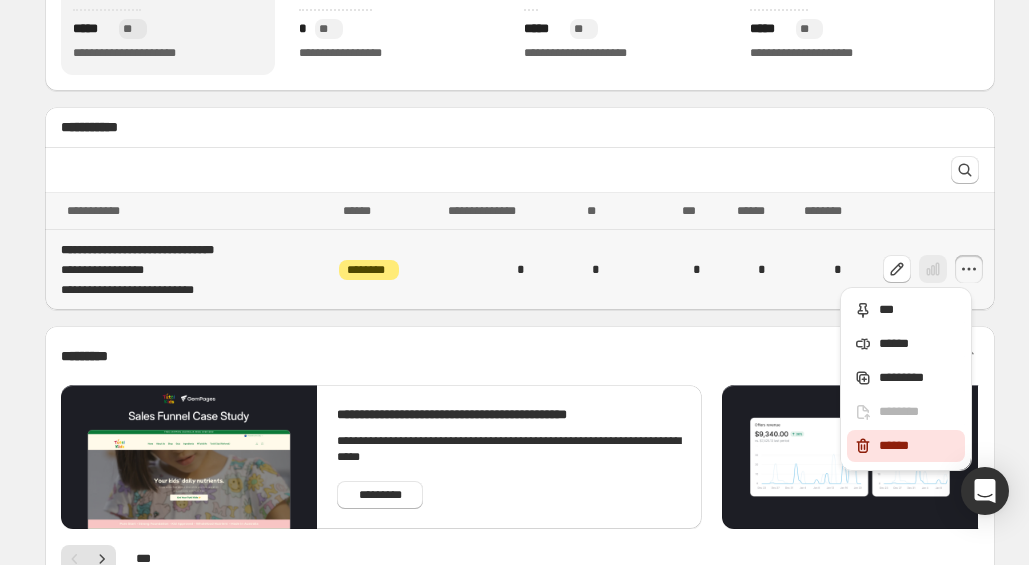 click on "******" at bounding box center [919, 446] 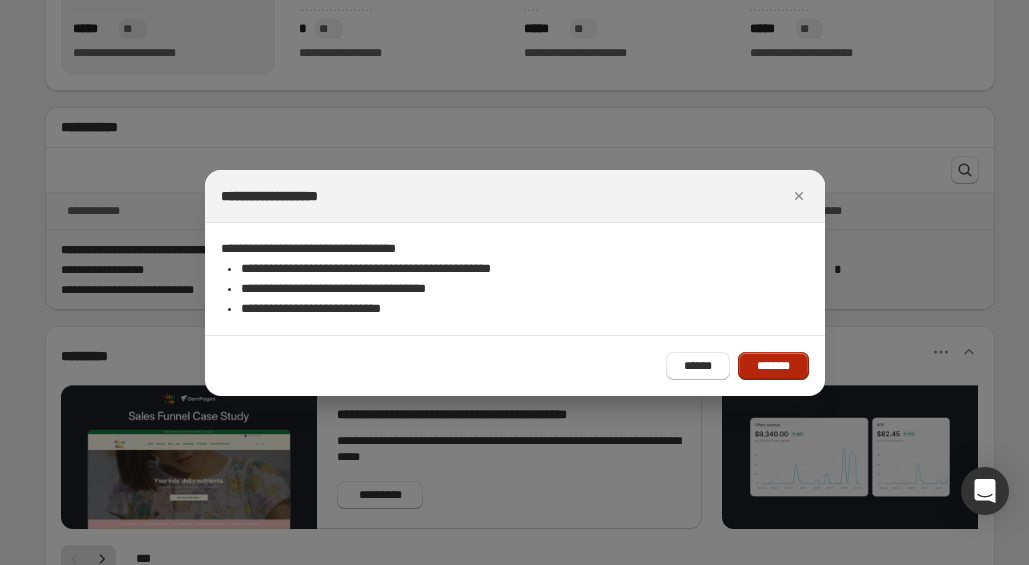 click on "*******" at bounding box center [773, 366] 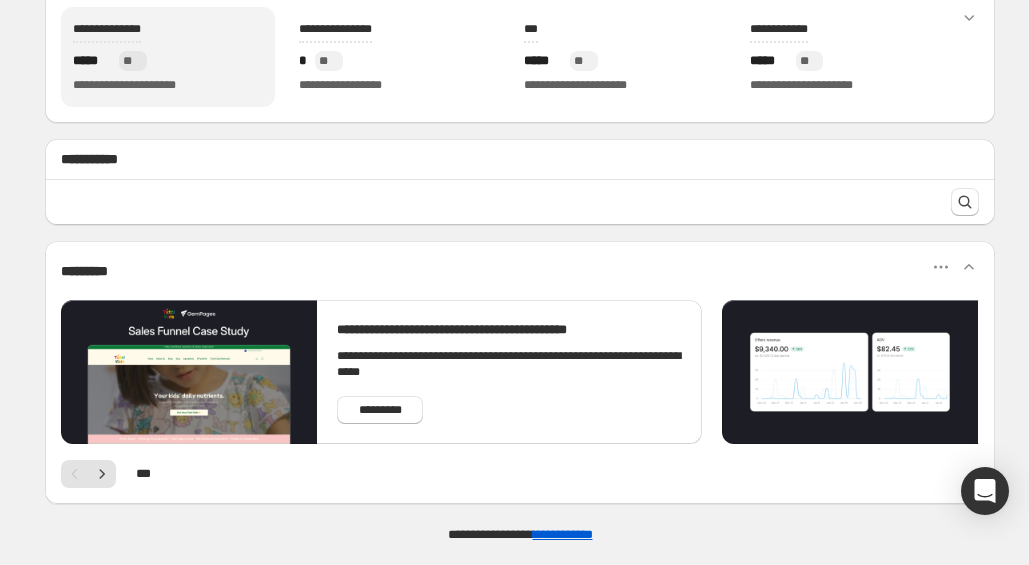 scroll, scrollTop: 234, scrollLeft: 0, axis: vertical 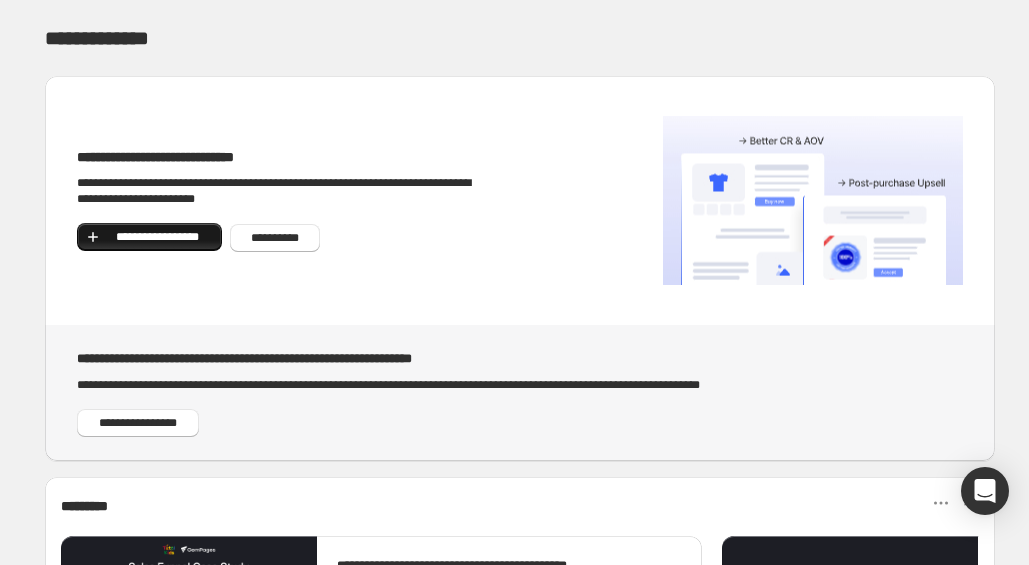 click on "**********" at bounding box center [149, 237] 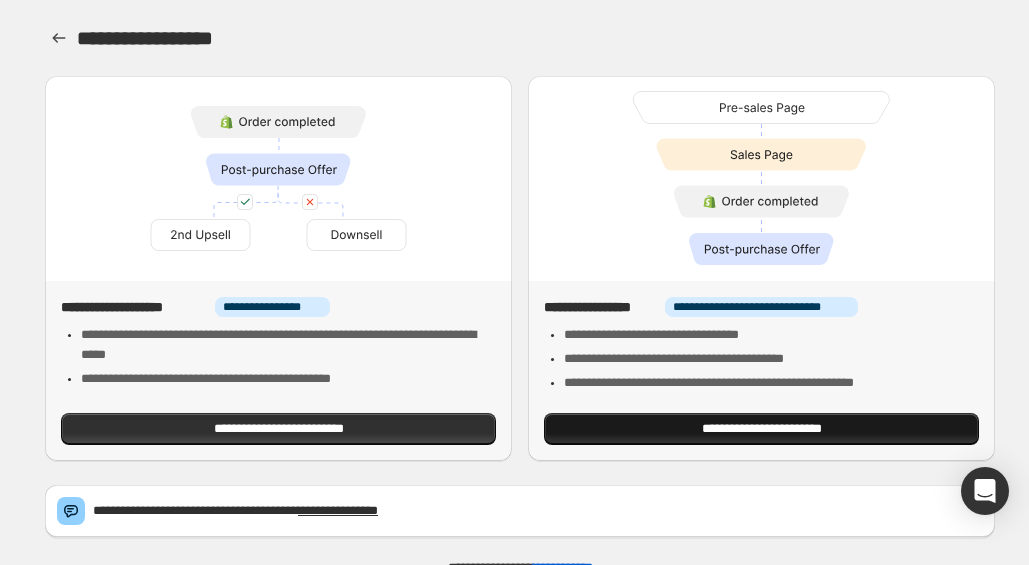 click on "**********" at bounding box center (761, 429) 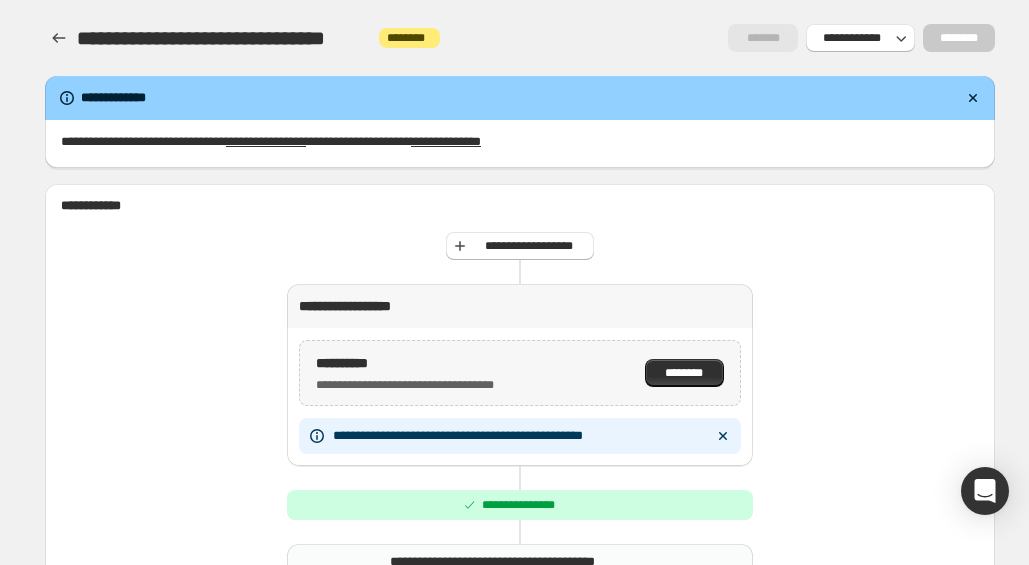 click on "**********" at bounding box center (520, 397) 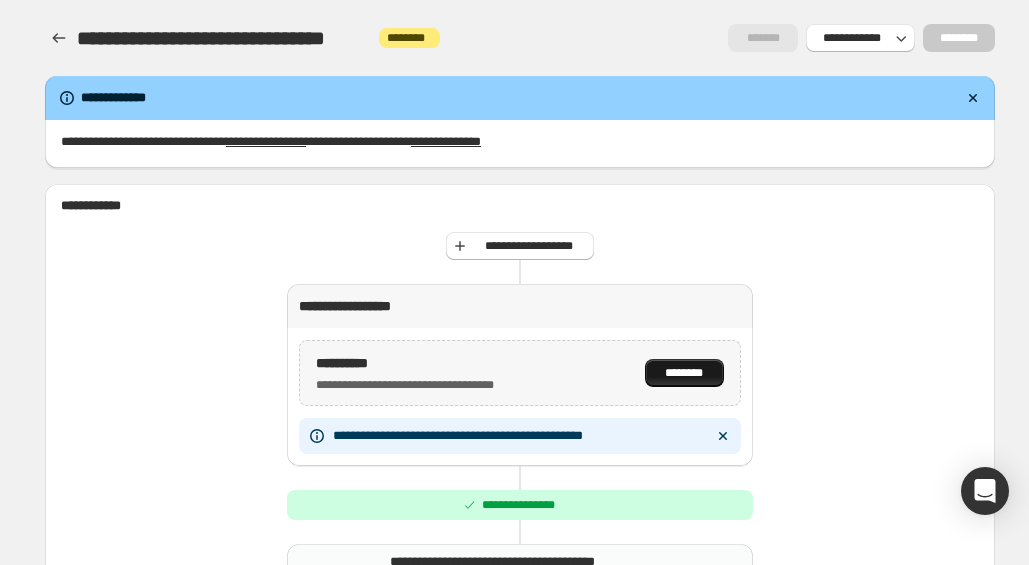 click on "********" at bounding box center (684, 373) 